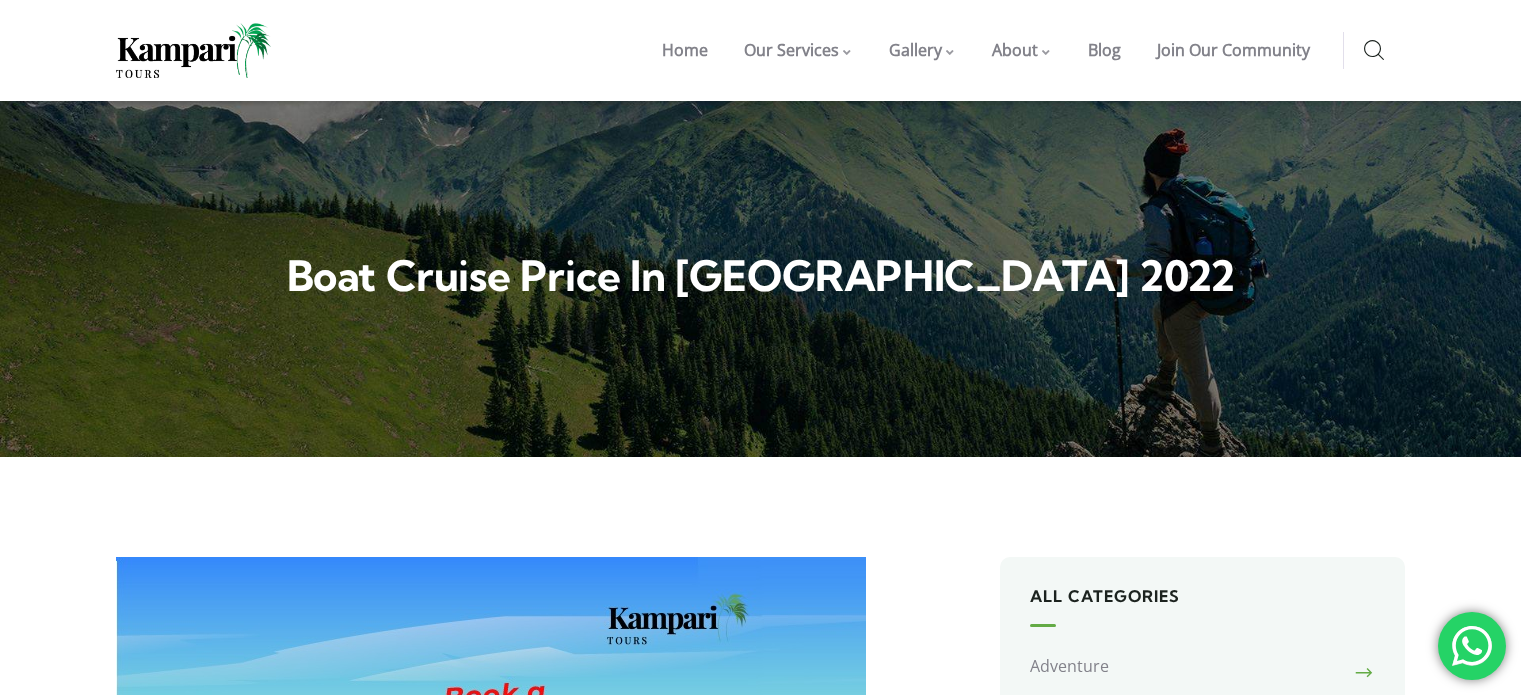 scroll, scrollTop: 519, scrollLeft: 0, axis: vertical 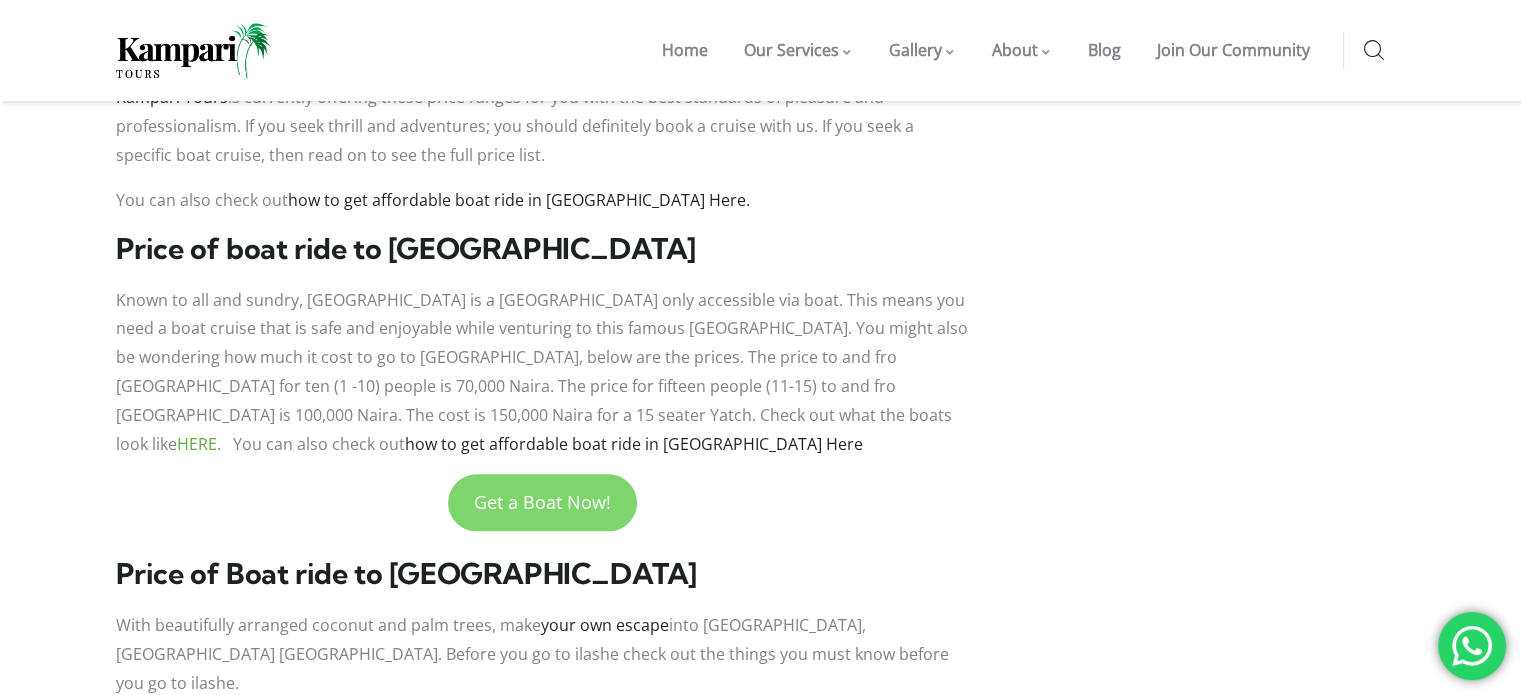 click on "HERE" at bounding box center [197, 444] 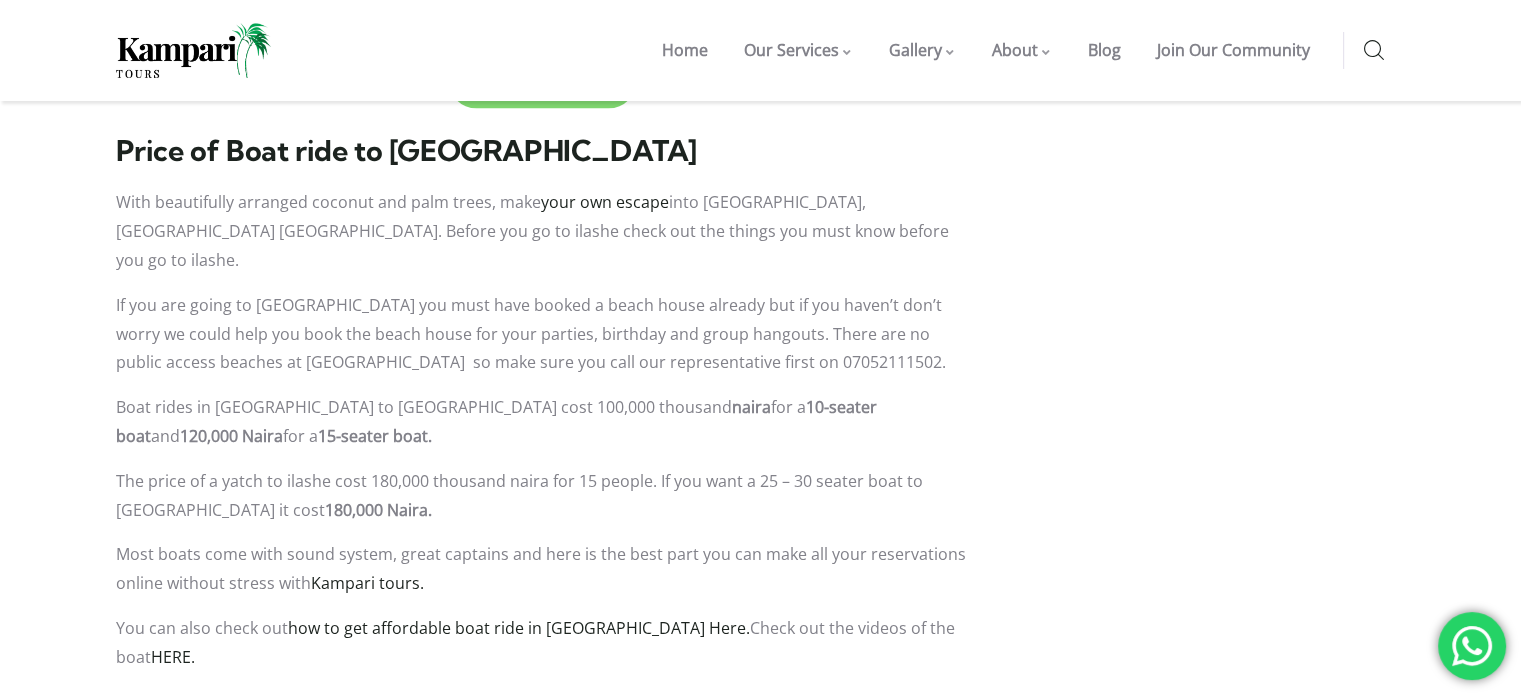 scroll, scrollTop: 2559, scrollLeft: 0, axis: vertical 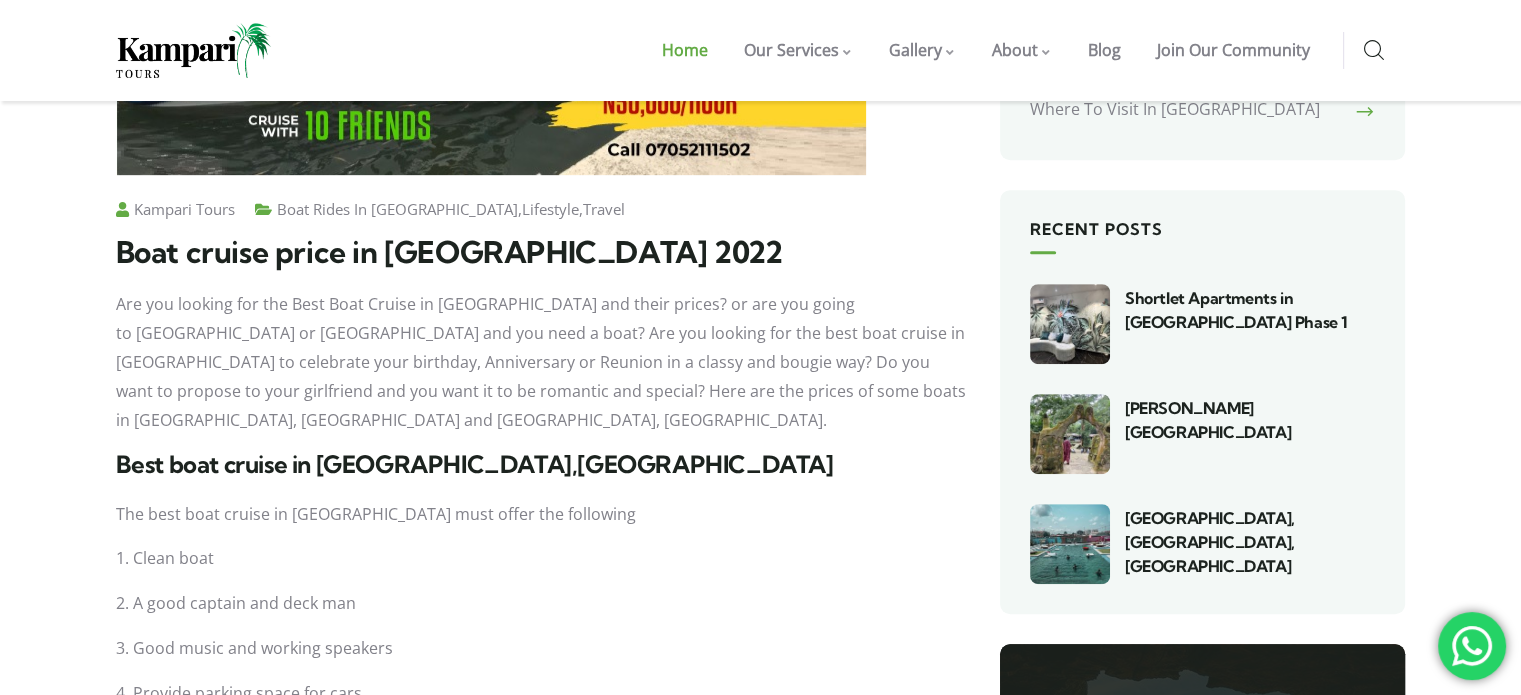 click on "Home" at bounding box center [685, 50] 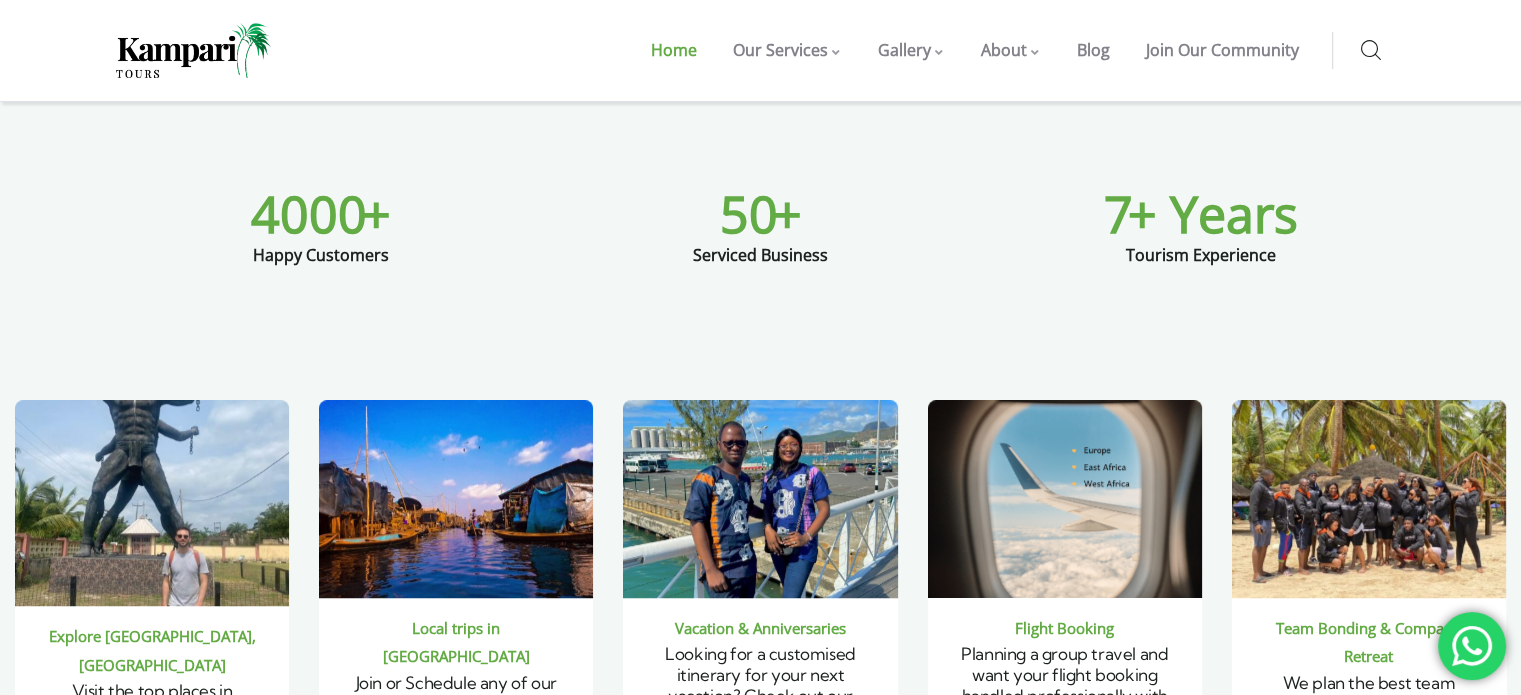 scroll, scrollTop: 1316, scrollLeft: 0, axis: vertical 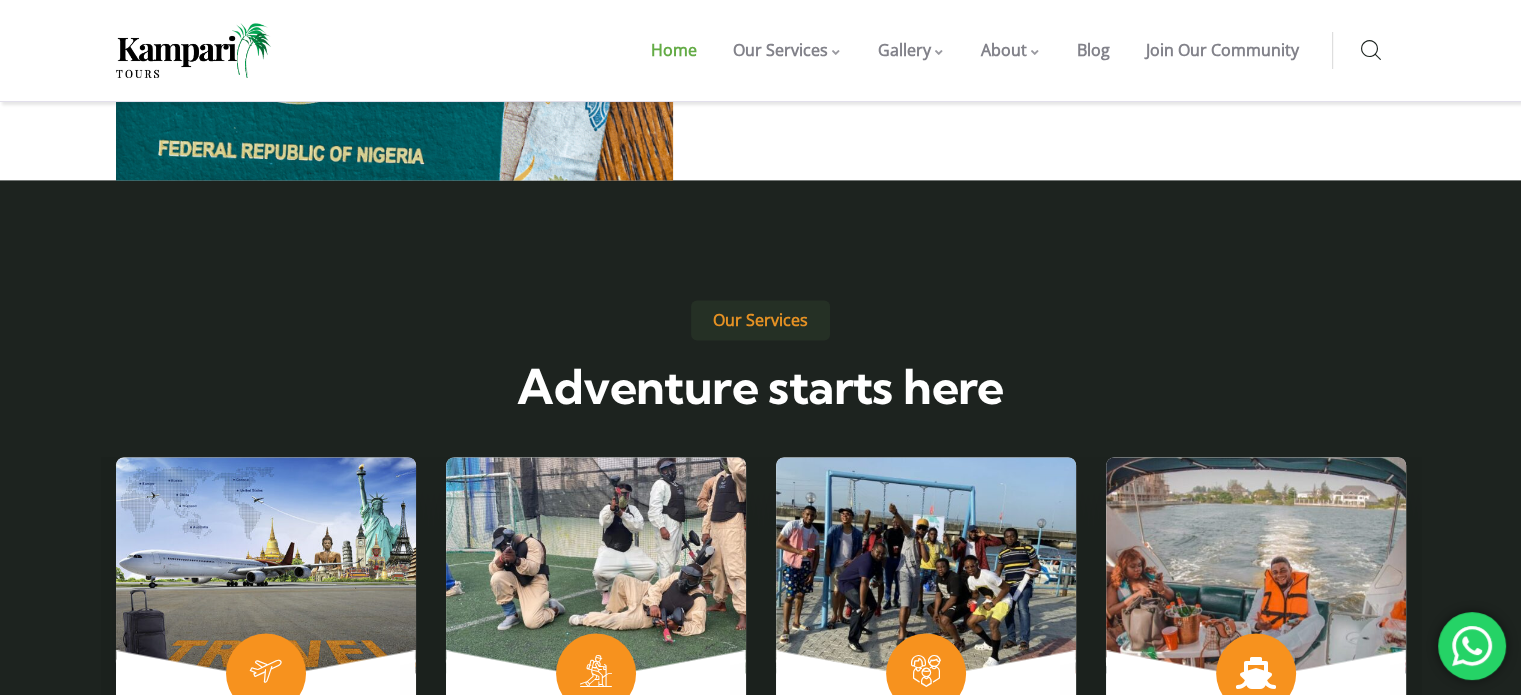 click at bounding box center [1256, 679] 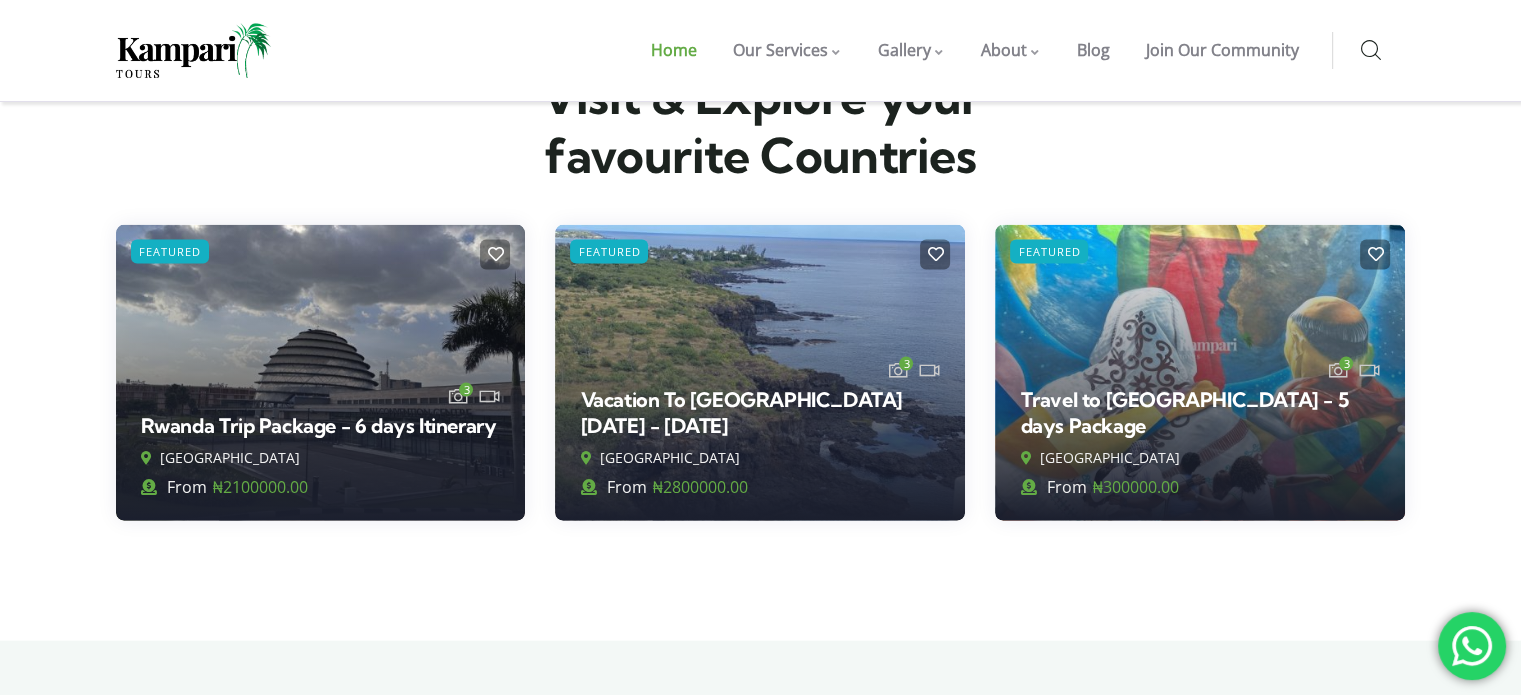 scroll, scrollTop: 4291, scrollLeft: 0, axis: vertical 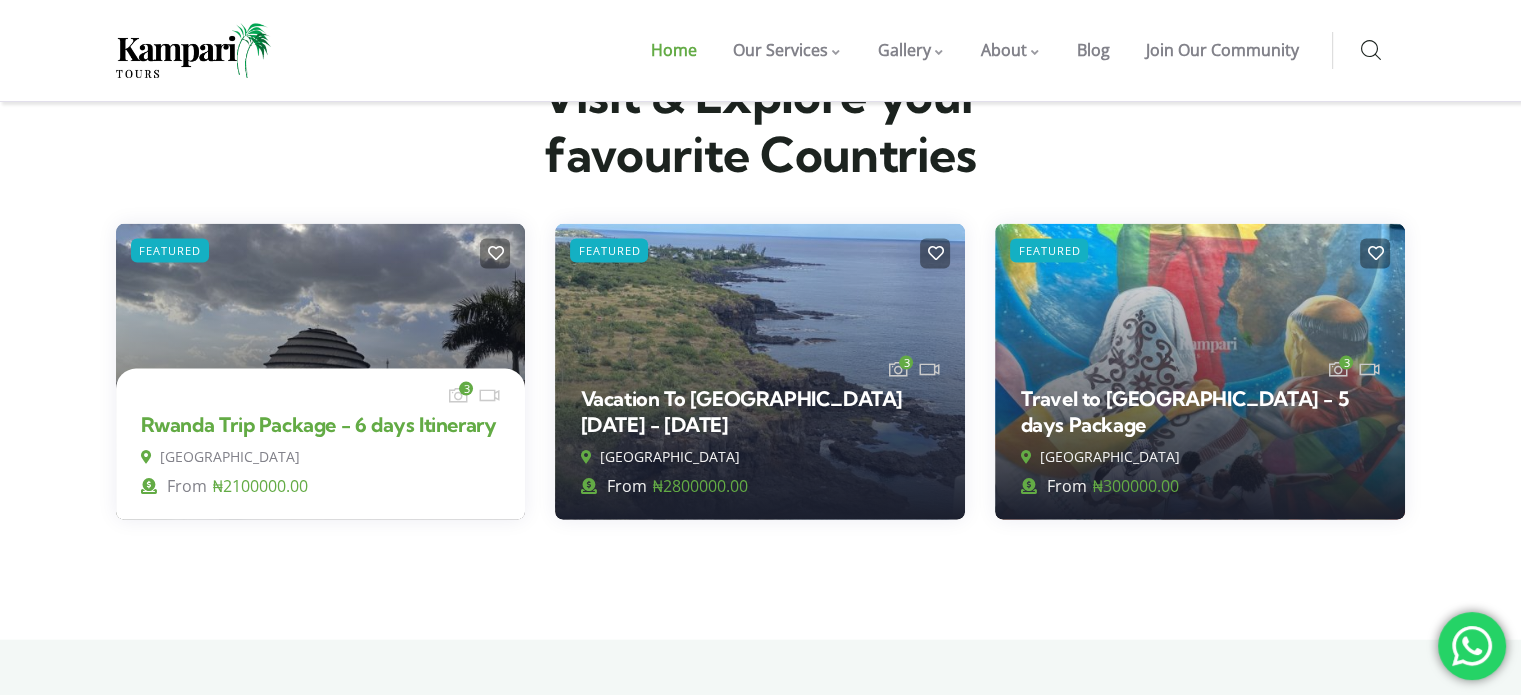 click on "Rwanda Trip Package - 6 days Itinerary" at bounding box center (319, 424) 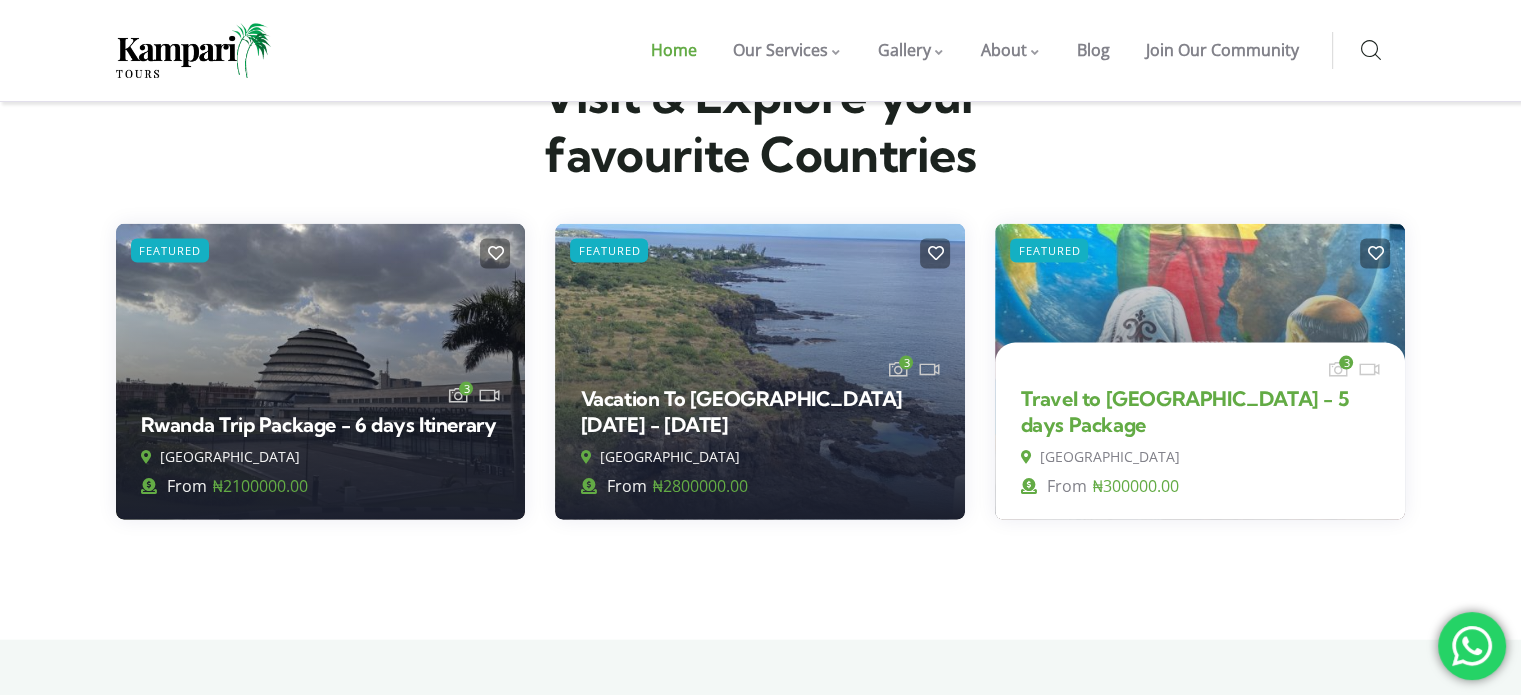 click on "Travel to [GEOGRAPHIC_DATA]  - 5 days Package" at bounding box center [1184, 411] 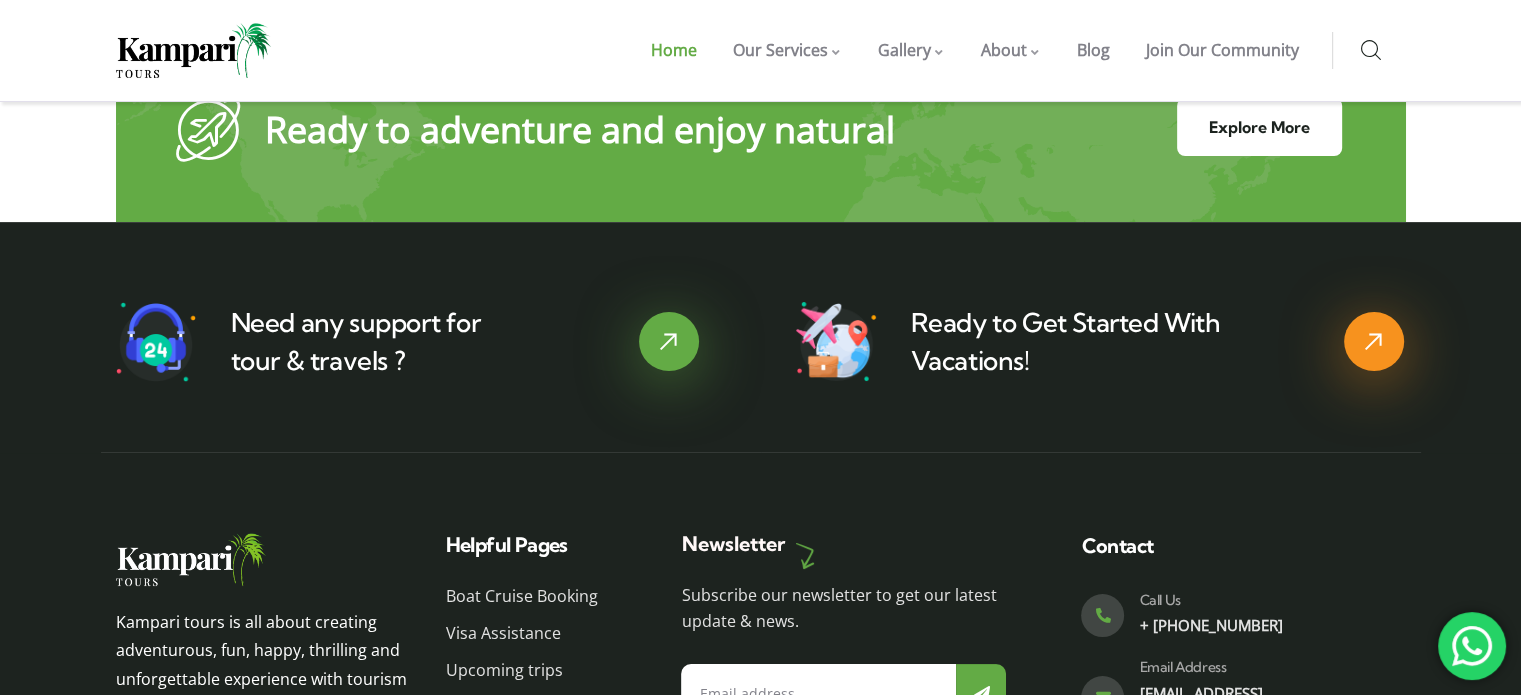 scroll, scrollTop: 7735, scrollLeft: 0, axis: vertical 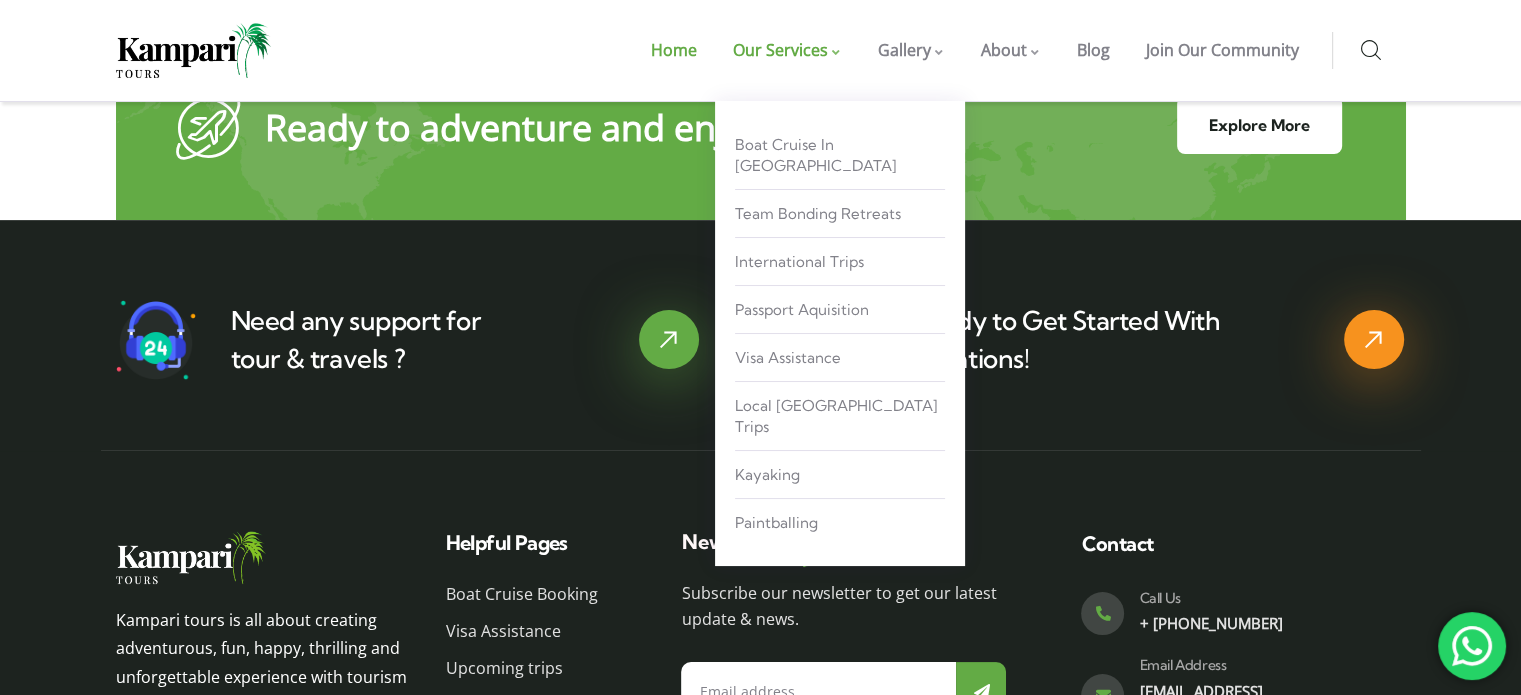 click at bounding box center (837, 54) 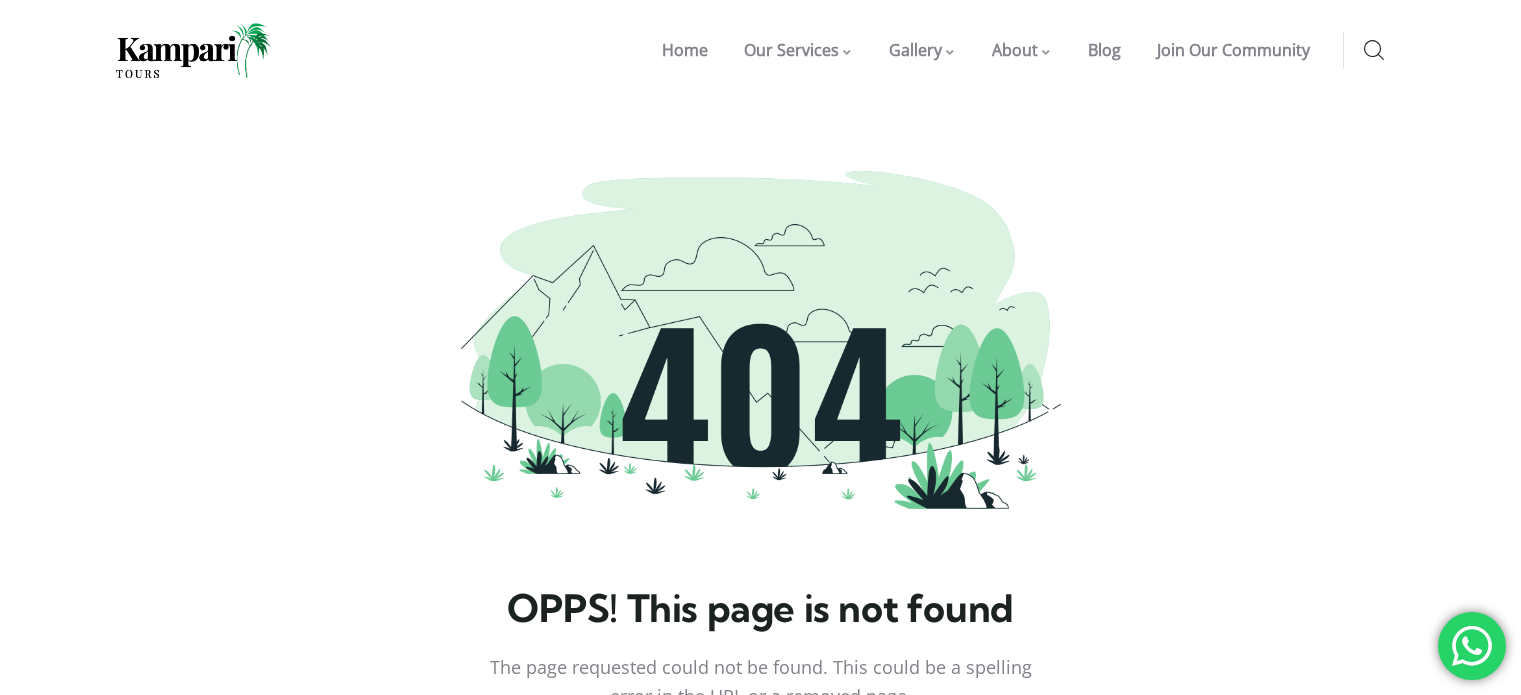 scroll, scrollTop: 0, scrollLeft: 0, axis: both 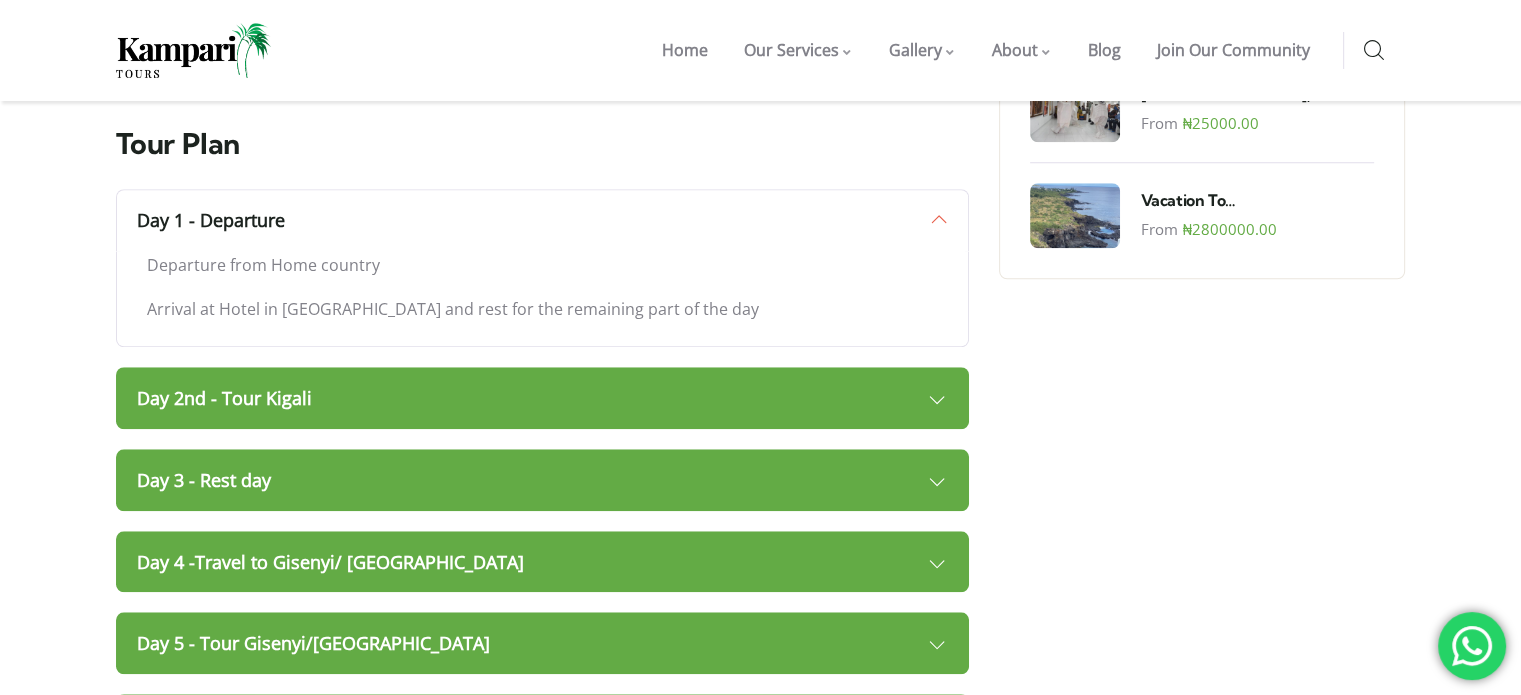 click on "Day 2nd - Tour Kigali" at bounding box center [543, 398] 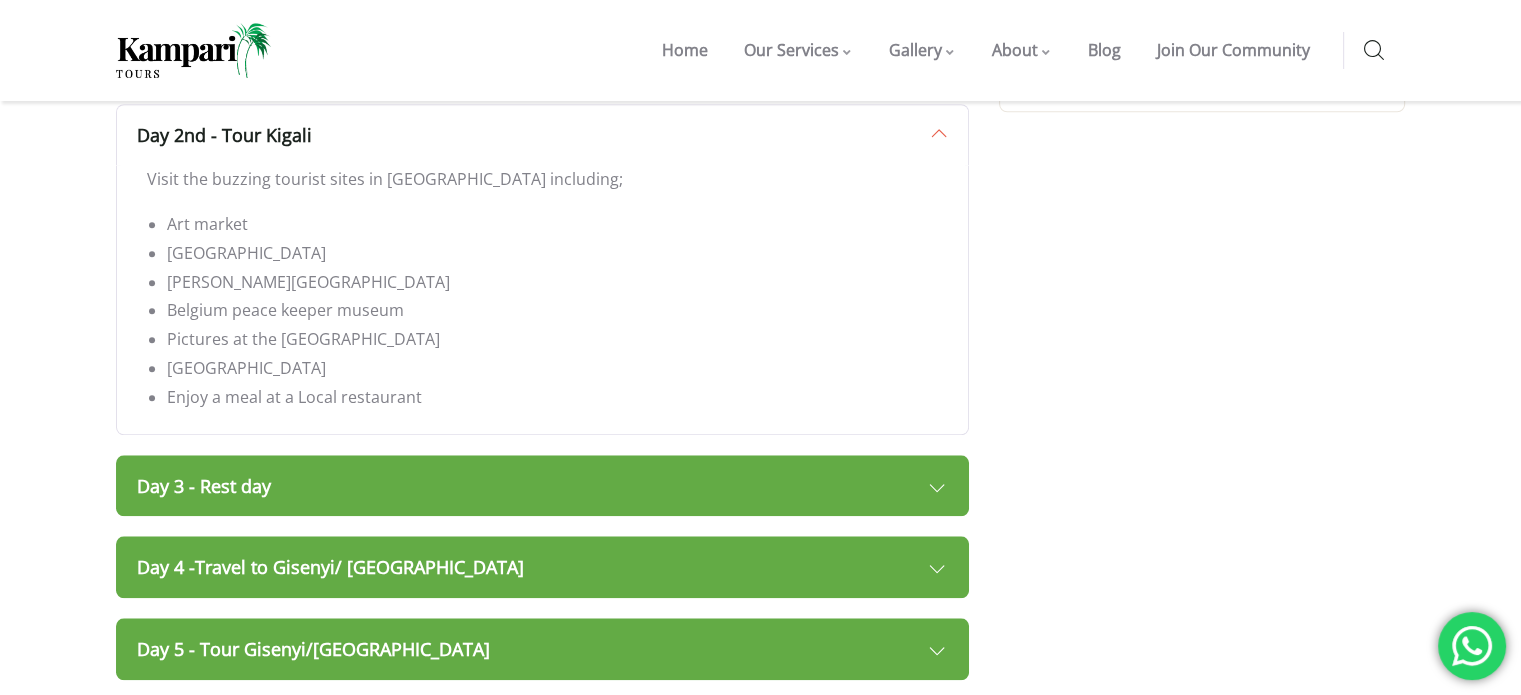 scroll, scrollTop: 1895, scrollLeft: 0, axis: vertical 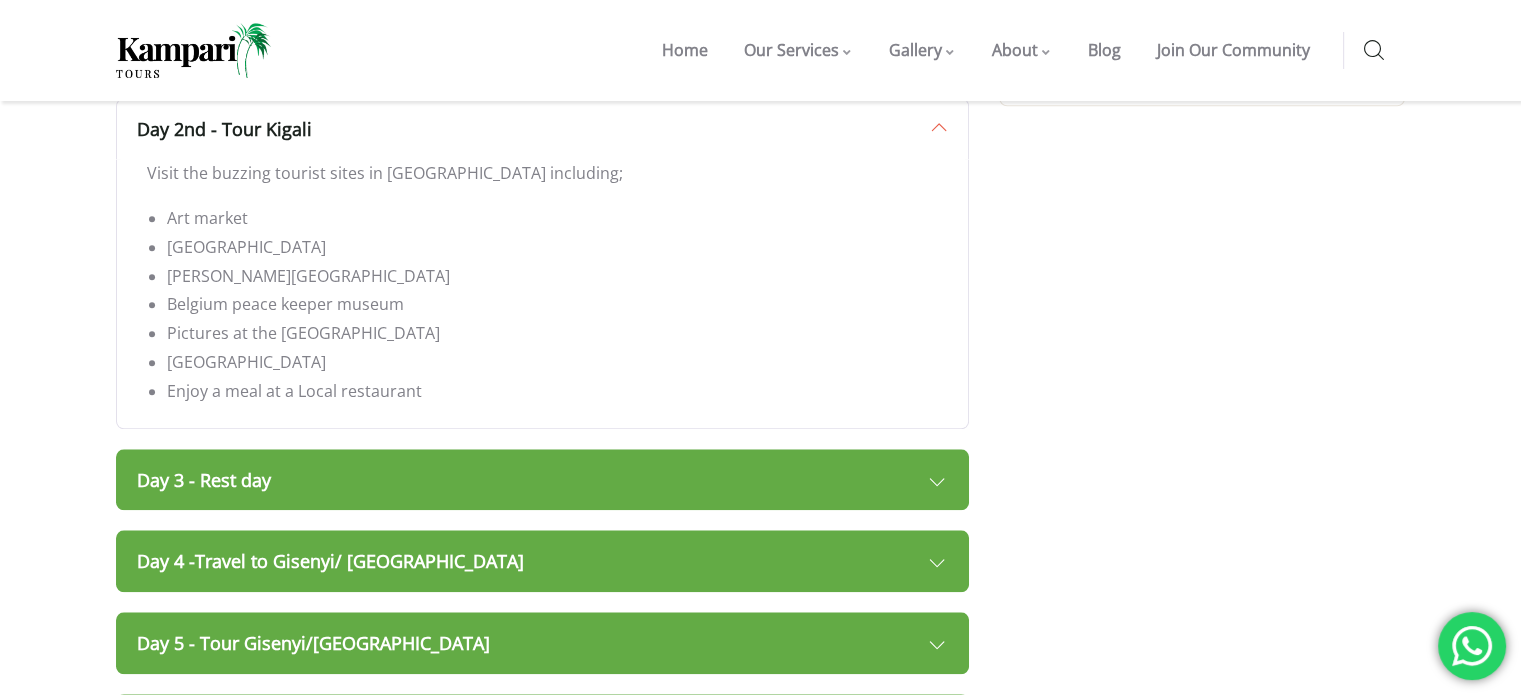 click on "Day 3 - Rest day" at bounding box center (543, 480) 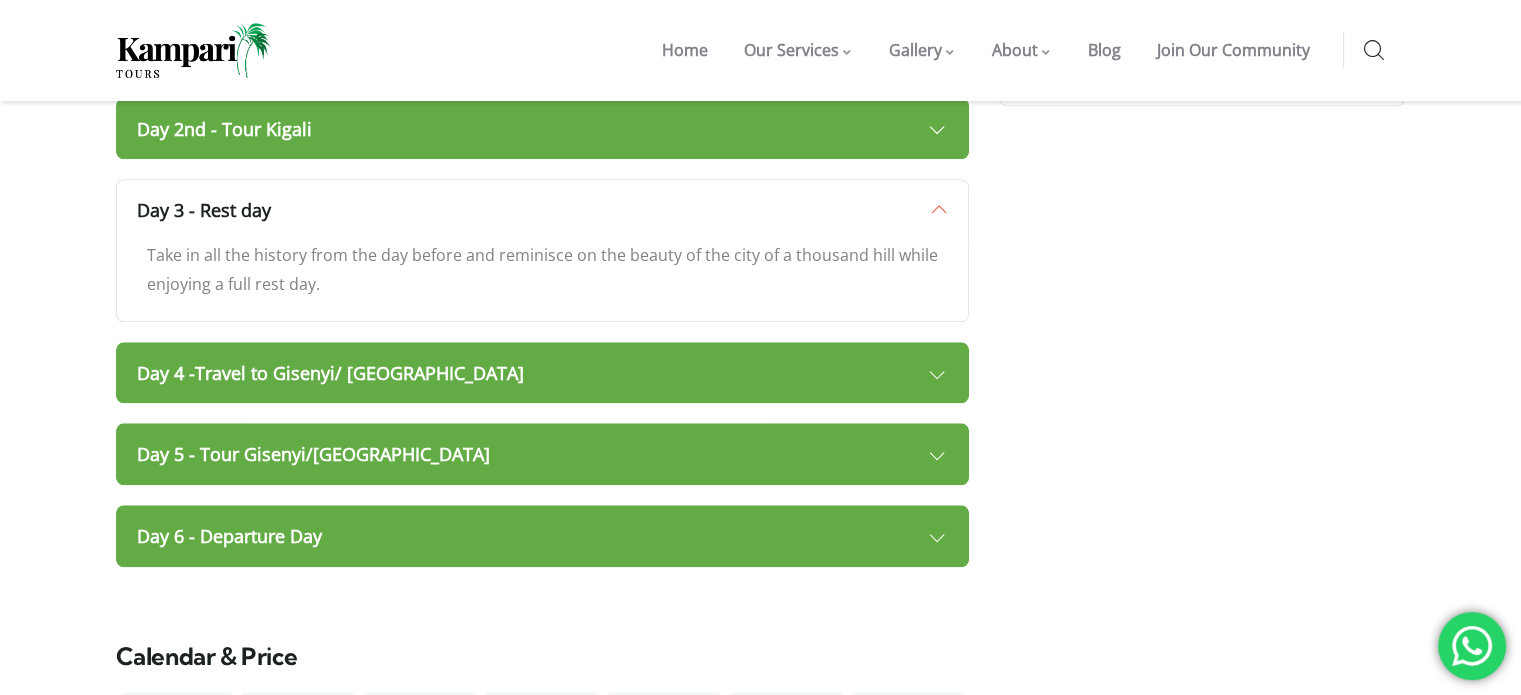click on "Day 4 -Travel to Gisenyi/ Akagera National Park" at bounding box center [543, 373] 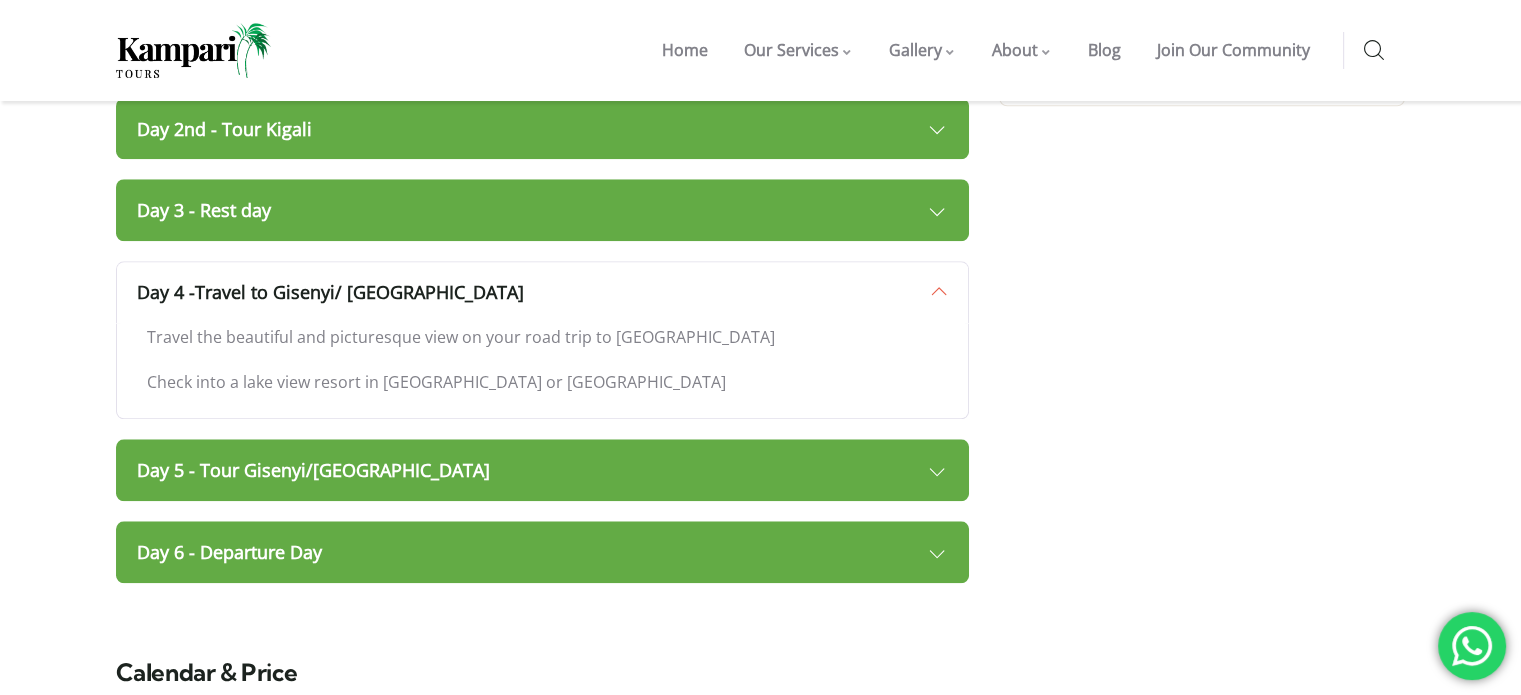 click on "Day 5 - Tour Gisenyi/Akagera National Park" at bounding box center (543, 470) 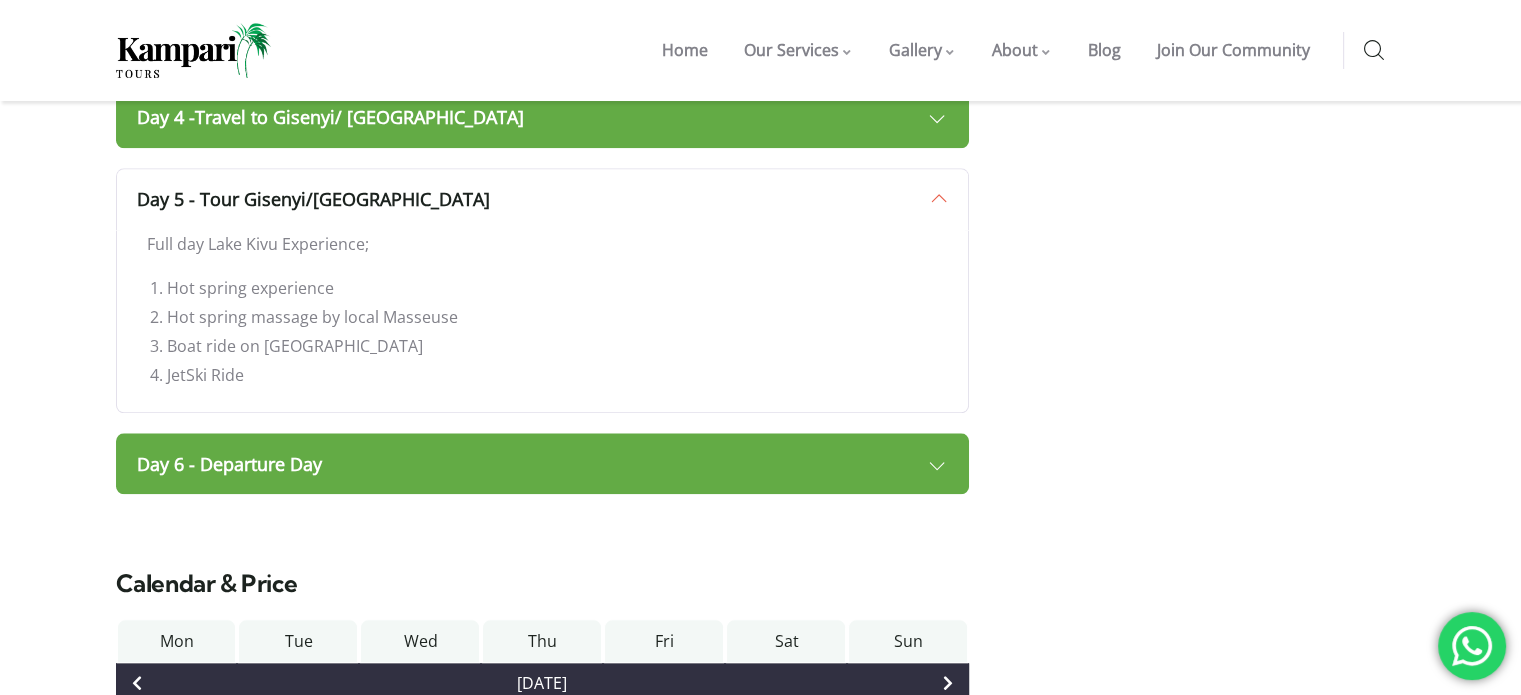 scroll, scrollTop: 2072, scrollLeft: 0, axis: vertical 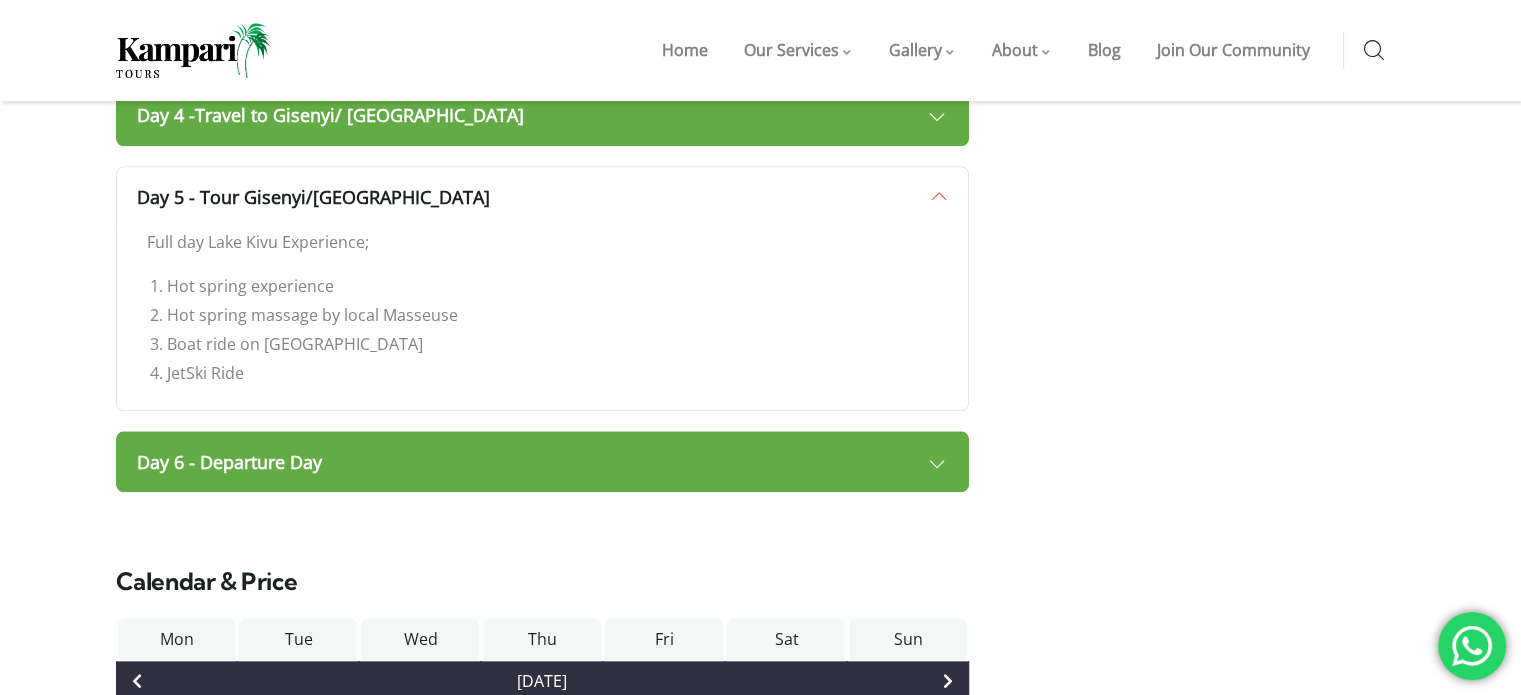 click on "Day 6 - Departure Day" at bounding box center (543, 462) 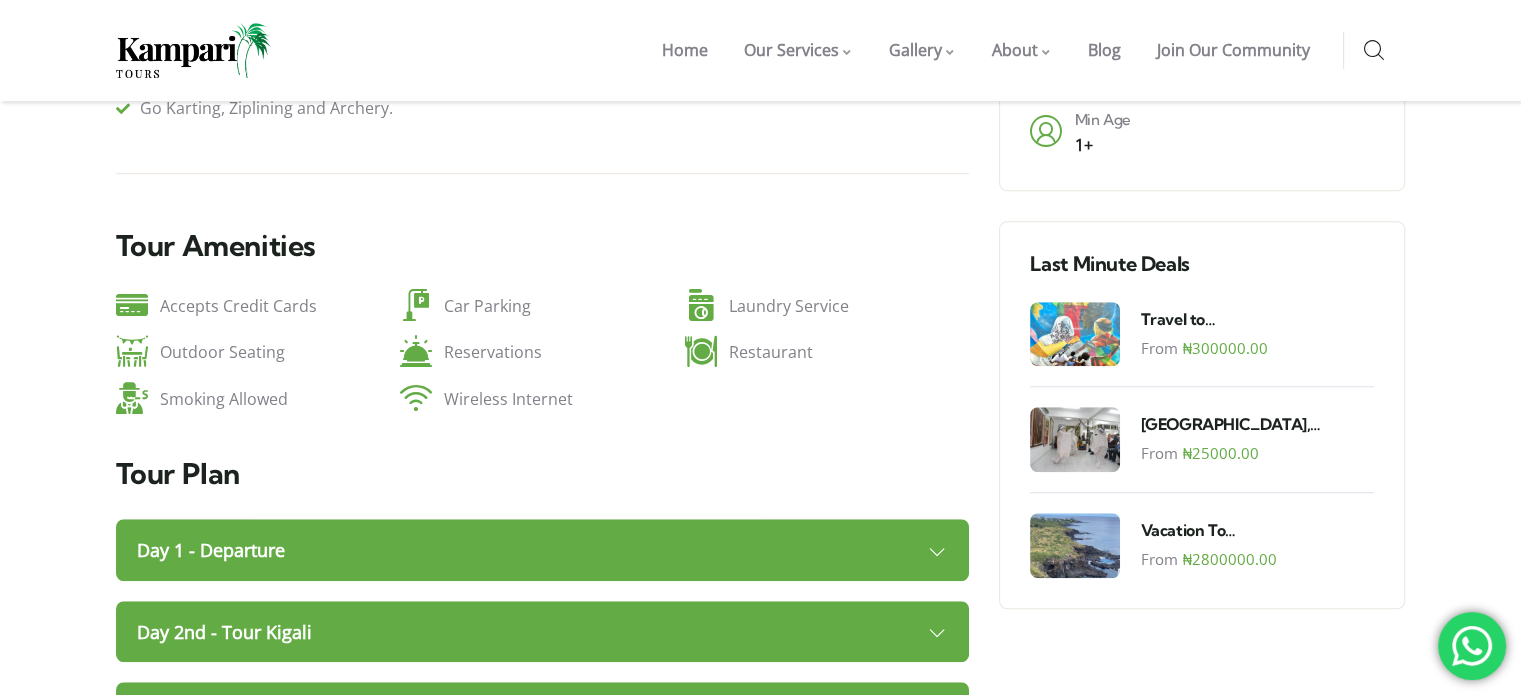 scroll, scrollTop: 1395, scrollLeft: 0, axis: vertical 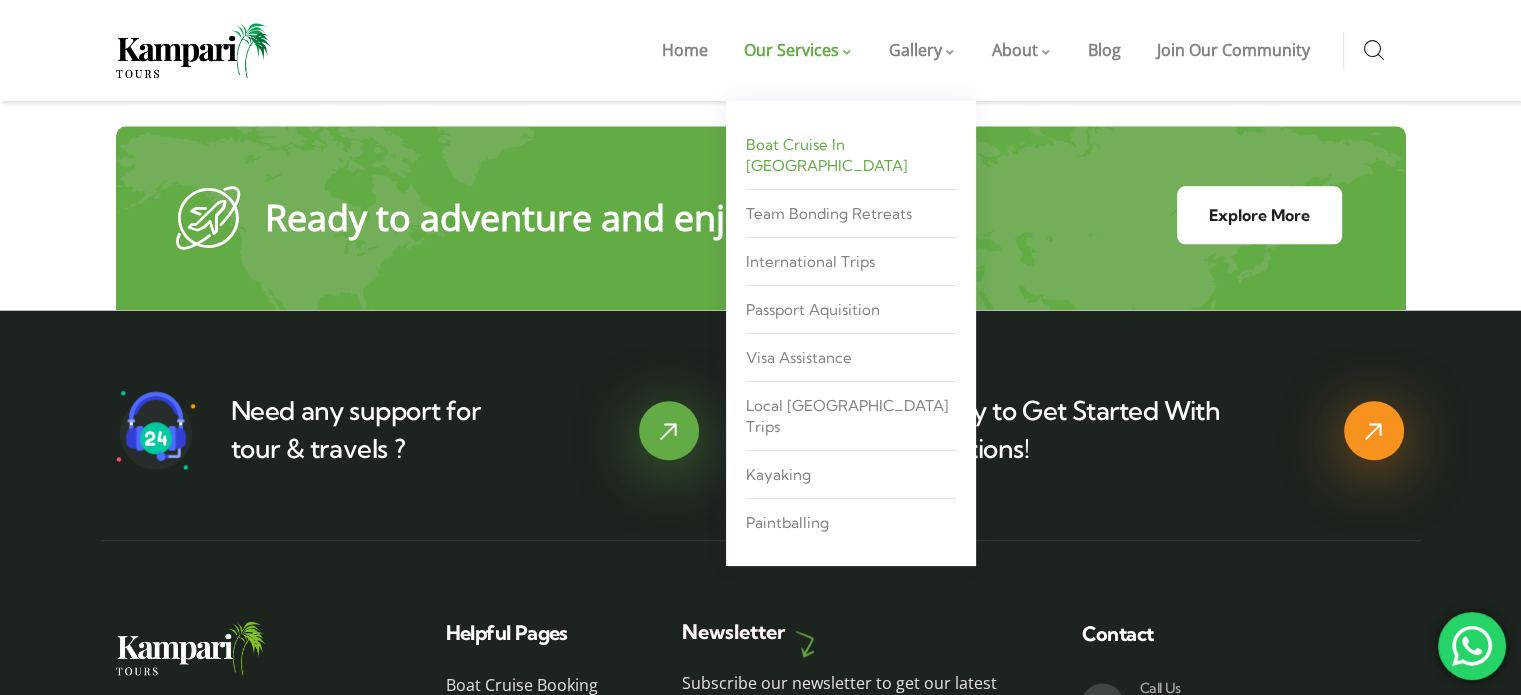 click on "Boat Cruise in [GEOGRAPHIC_DATA]" at bounding box center [827, 155] 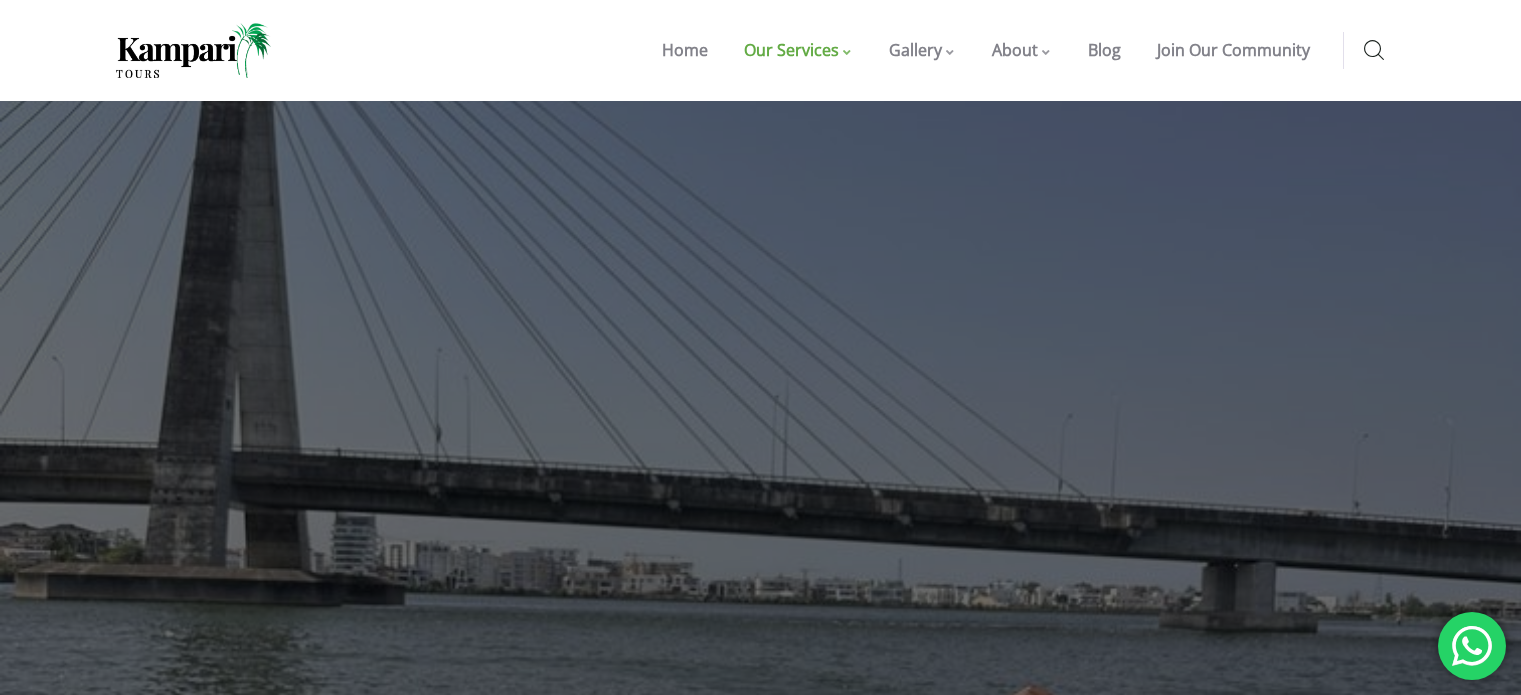 scroll, scrollTop: 0, scrollLeft: 0, axis: both 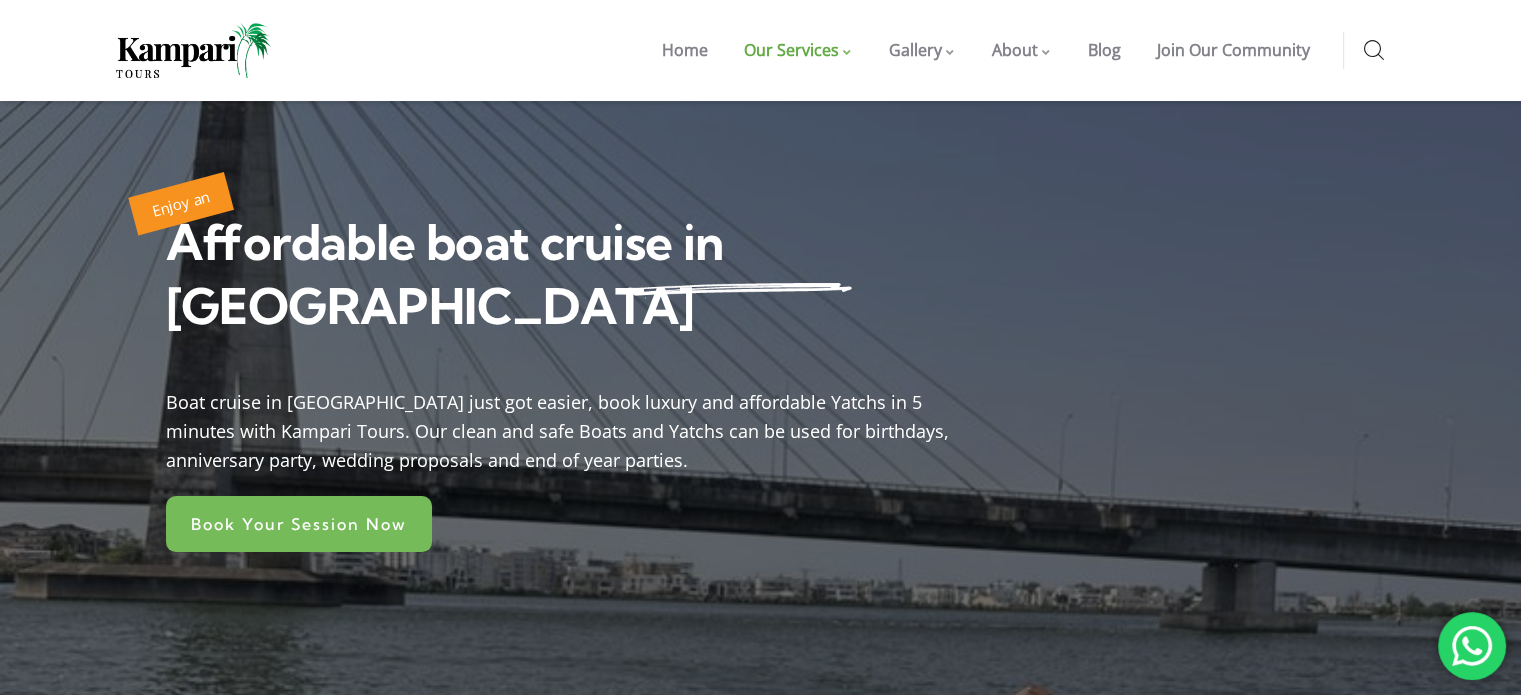 click on "Home
Our Services
Boat Cruise in Lagos
Team Bonding Retreats
International Trips
Passport Aquisition
Visa Assistance
Local Nigeria Trips
kayaking
Paintballing
Gallery
Image Gallery
Video Gallery
Upcoming Events
Customer Testimonials
About
About Us
Kampari Team
Contact Us
Blog
Join Our Community
" at bounding box center [760, 50] 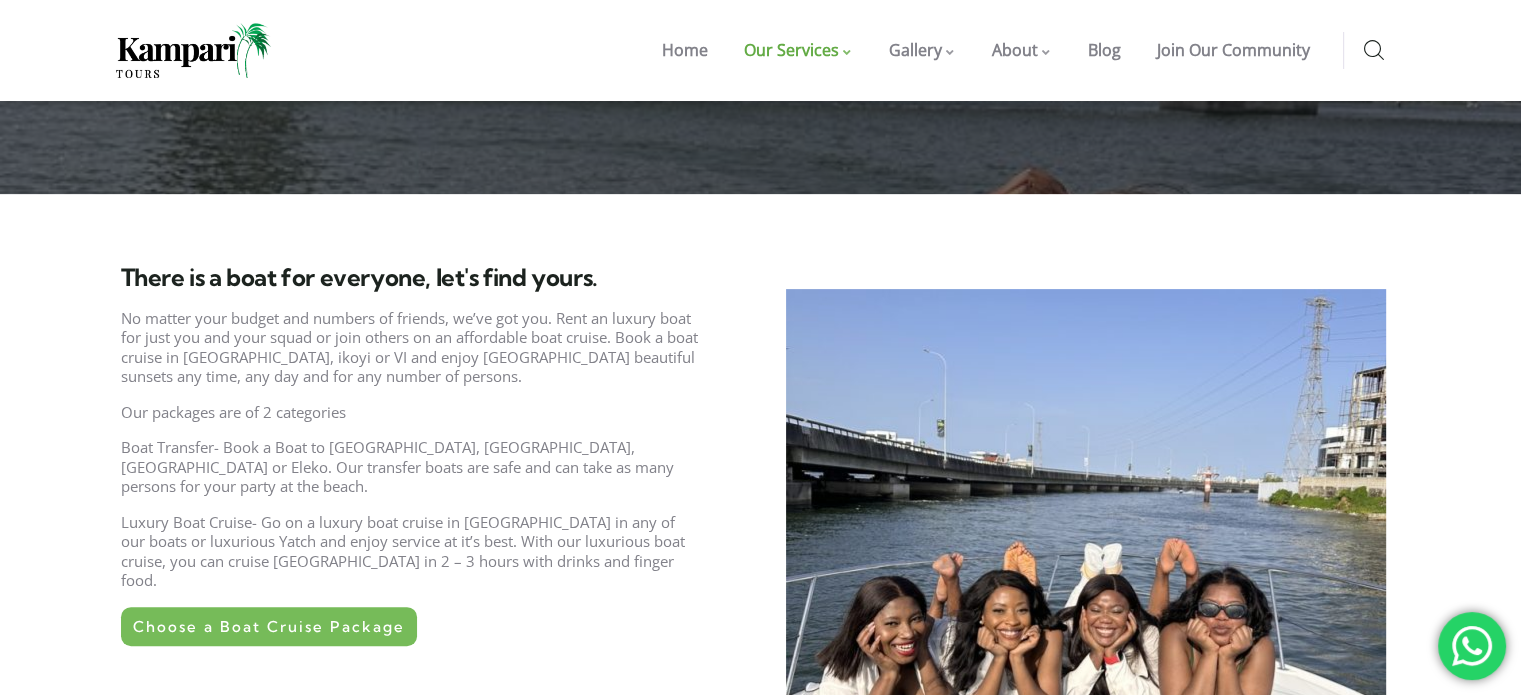 scroll, scrollTop: 448, scrollLeft: 0, axis: vertical 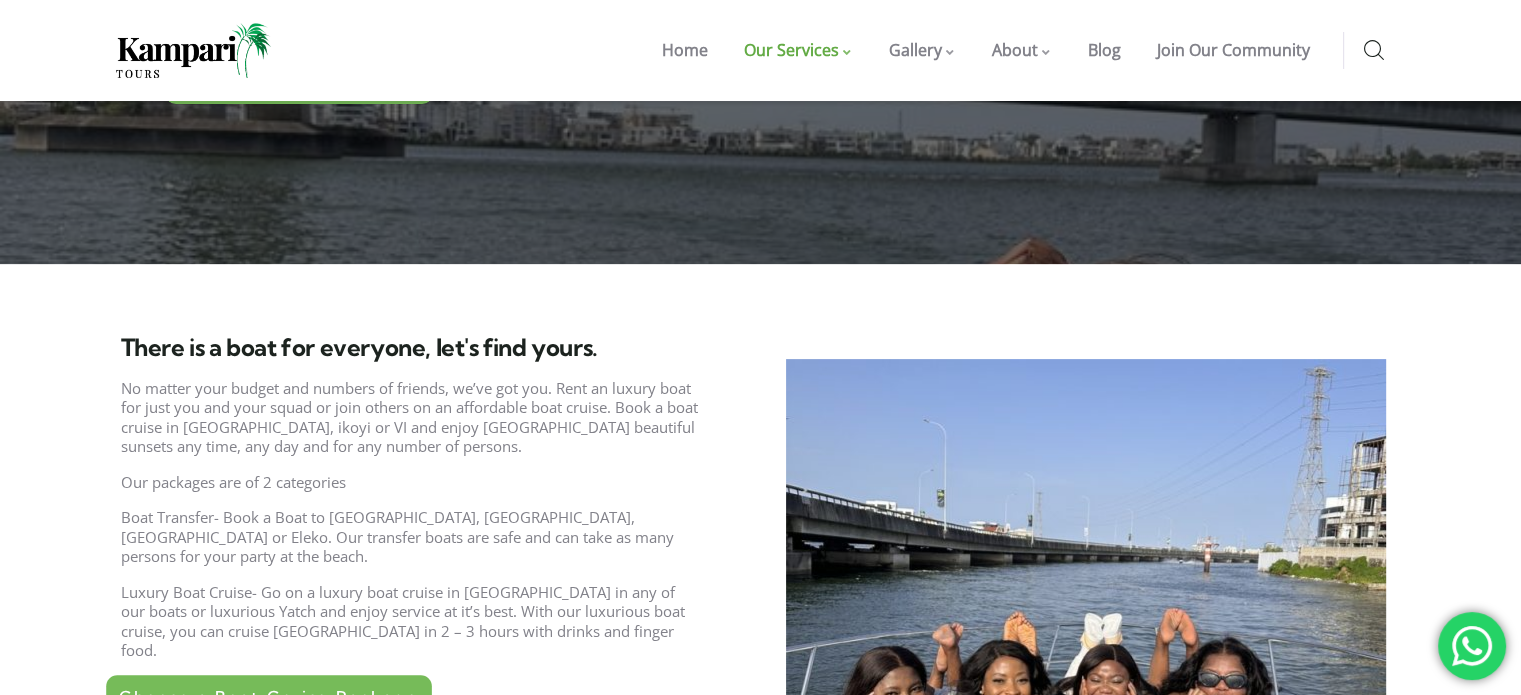 click on "Choose a Boat Cruise Package" at bounding box center [268, 696] 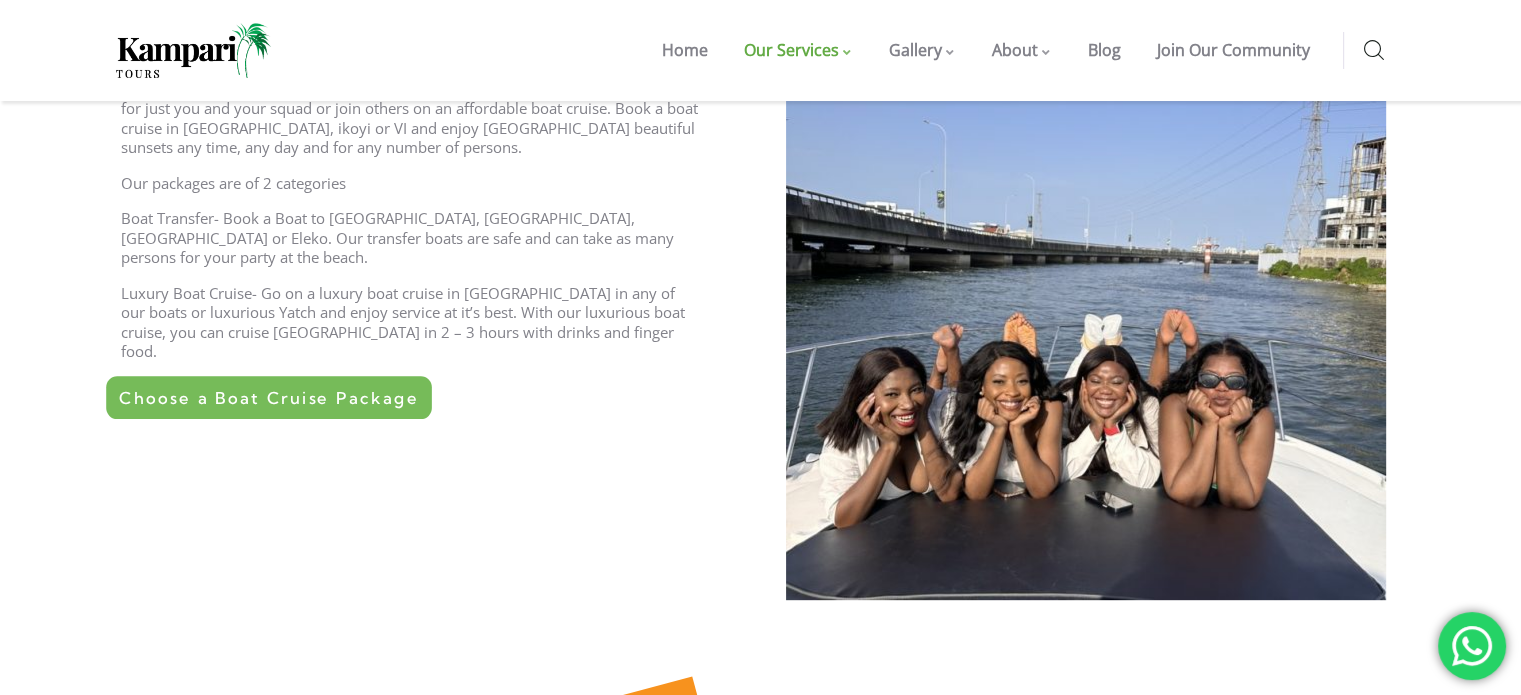 scroll, scrollTop: 746, scrollLeft: 0, axis: vertical 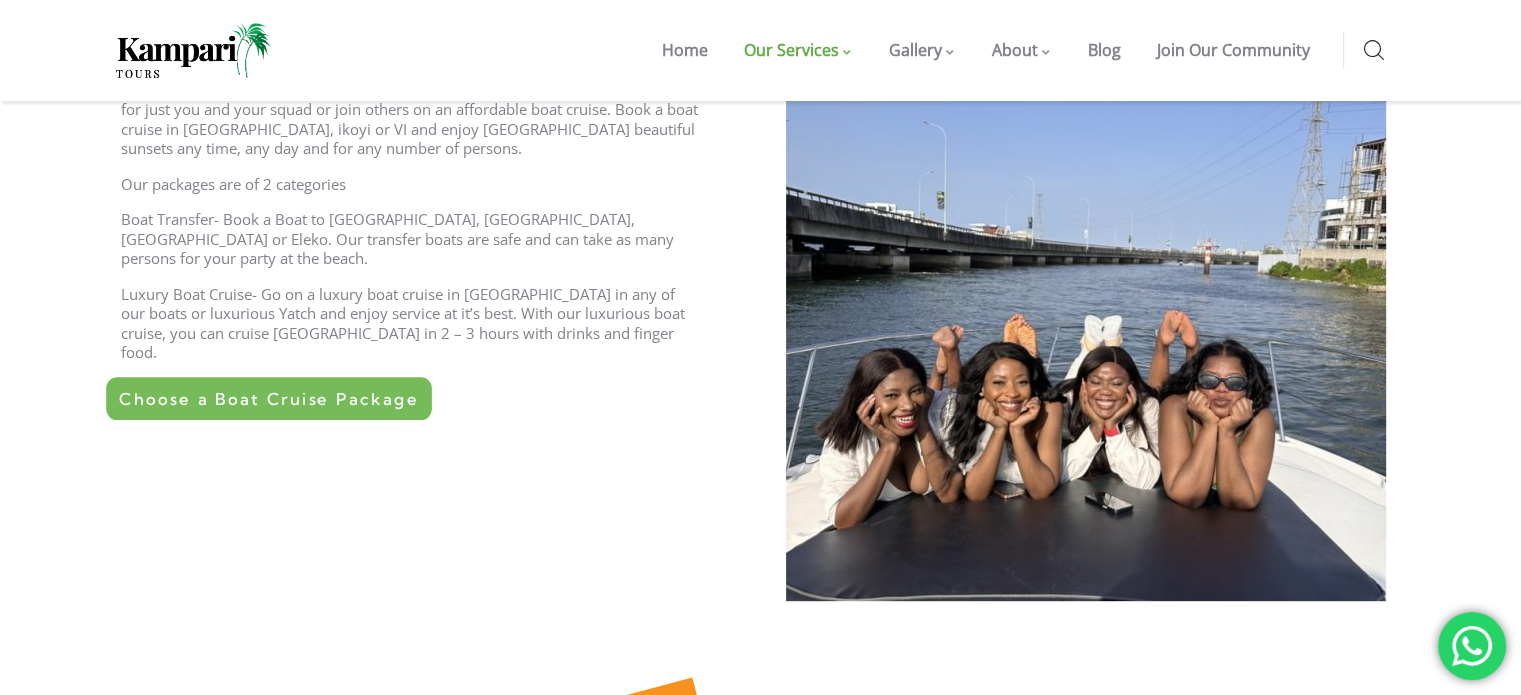 click on "Choose a Boat Cruise Package" at bounding box center [268, 398] 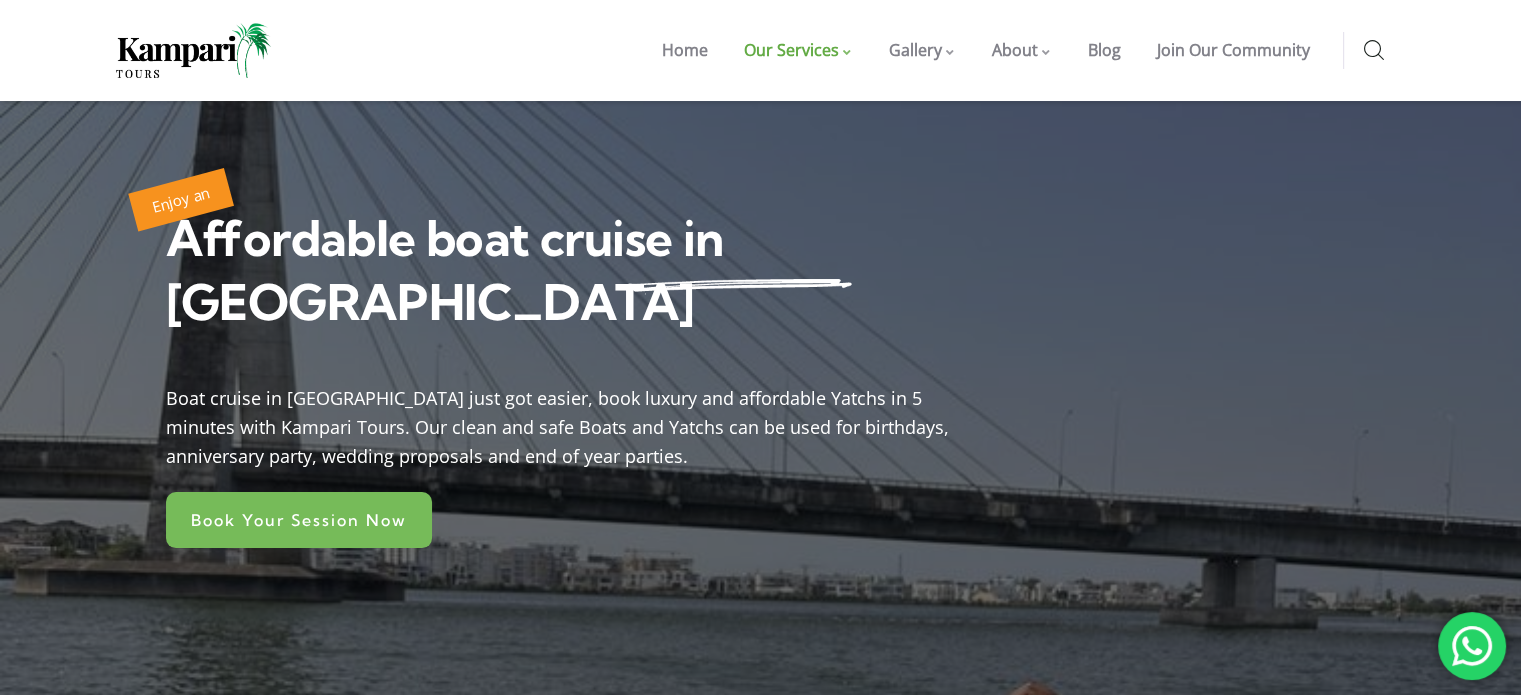 scroll, scrollTop: 0, scrollLeft: 0, axis: both 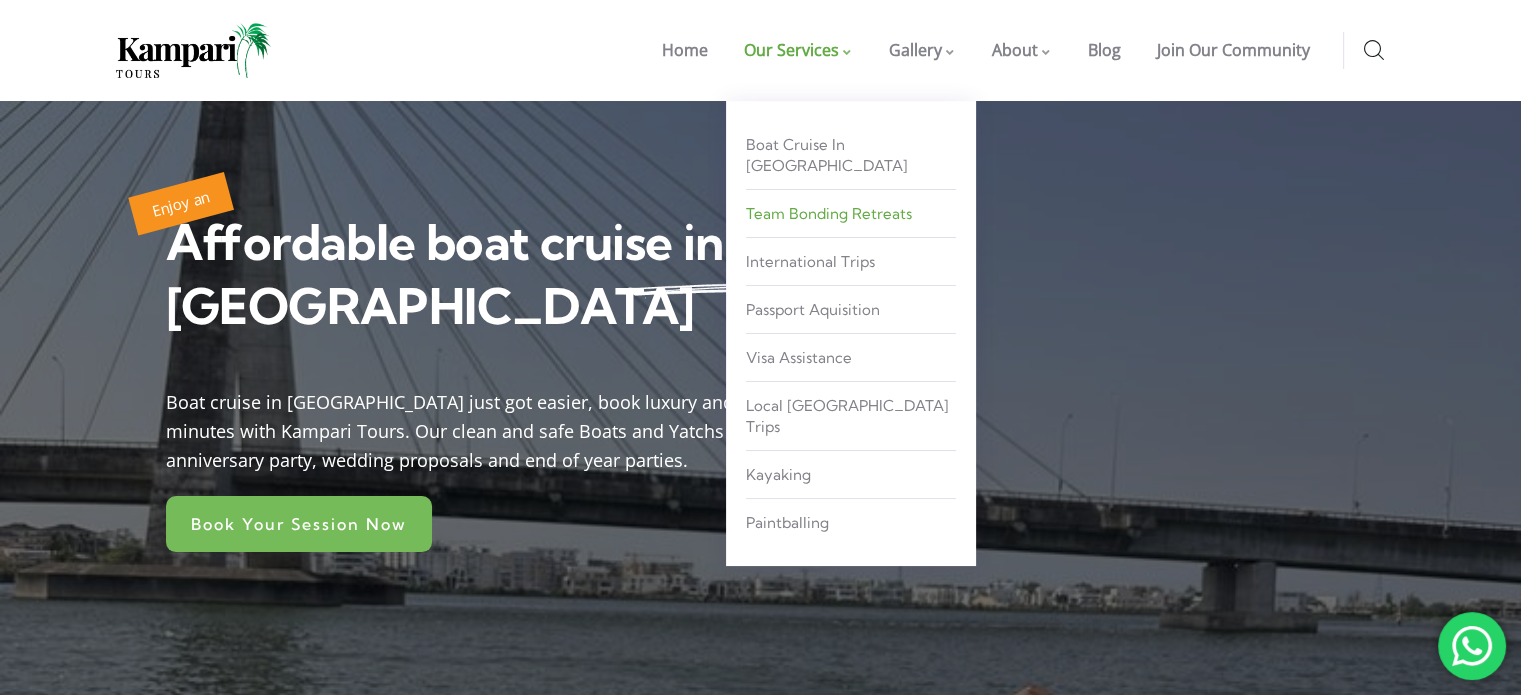 click on "Team Bonding Retreats" at bounding box center [829, 213] 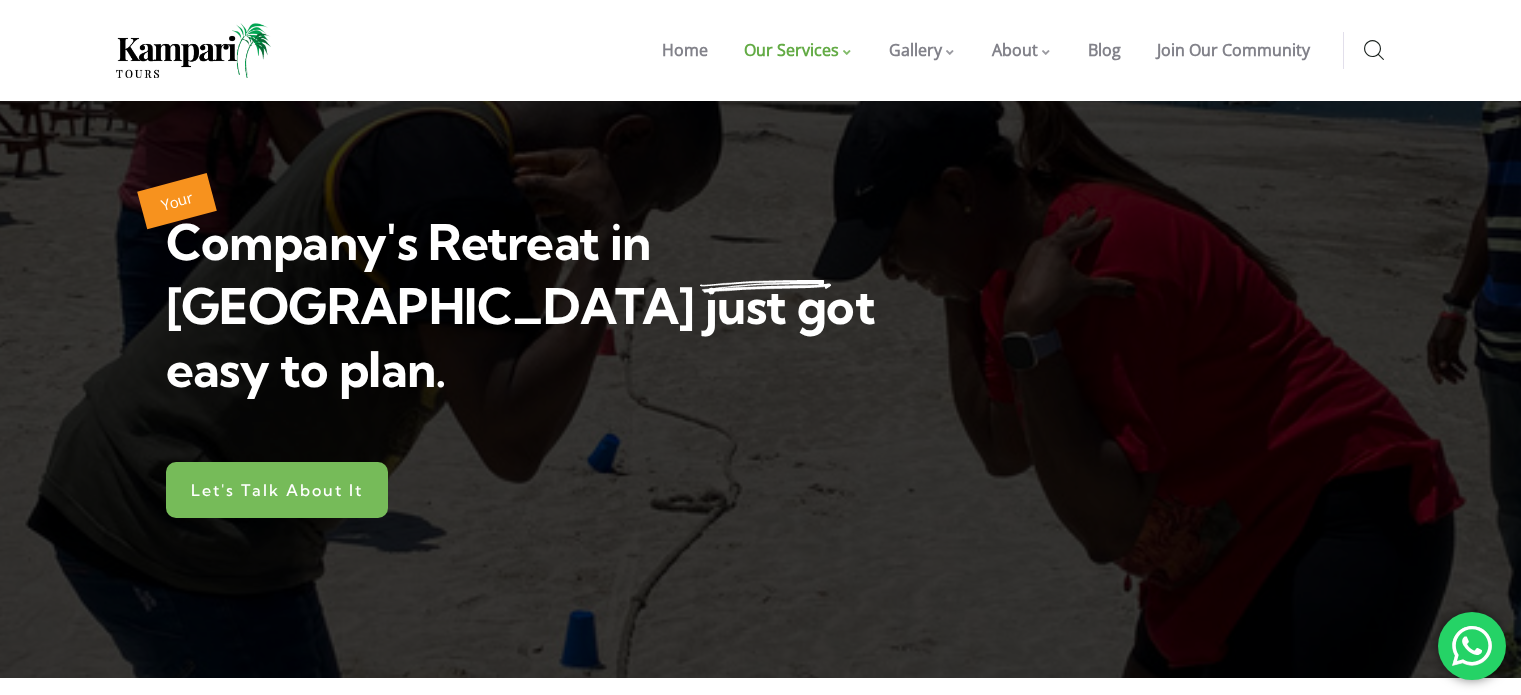 scroll, scrollTop: 0, scrollLeft: 0, axis: both 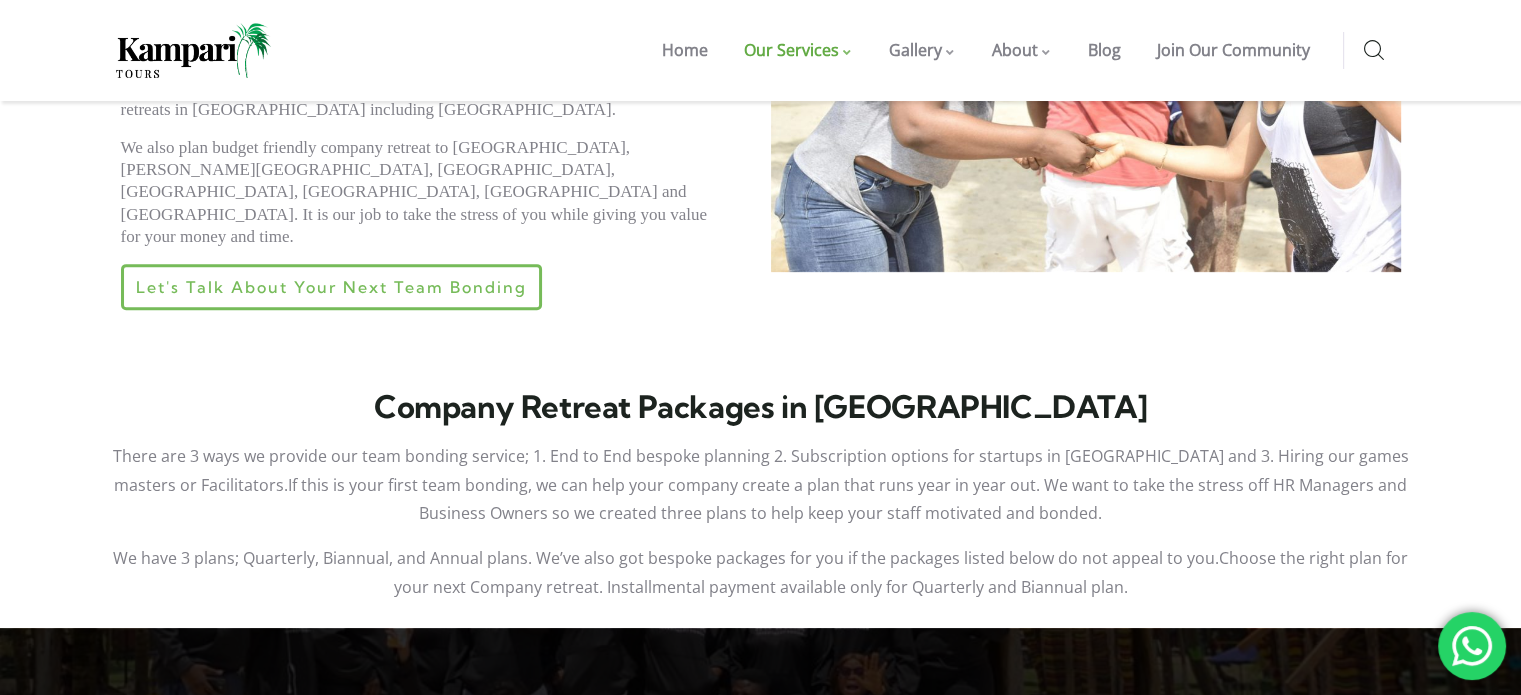 drag, startPoint x: 1529, startPoint y: 71, endPoint x: 1524, endPoint y: 160, distance: 89.140335 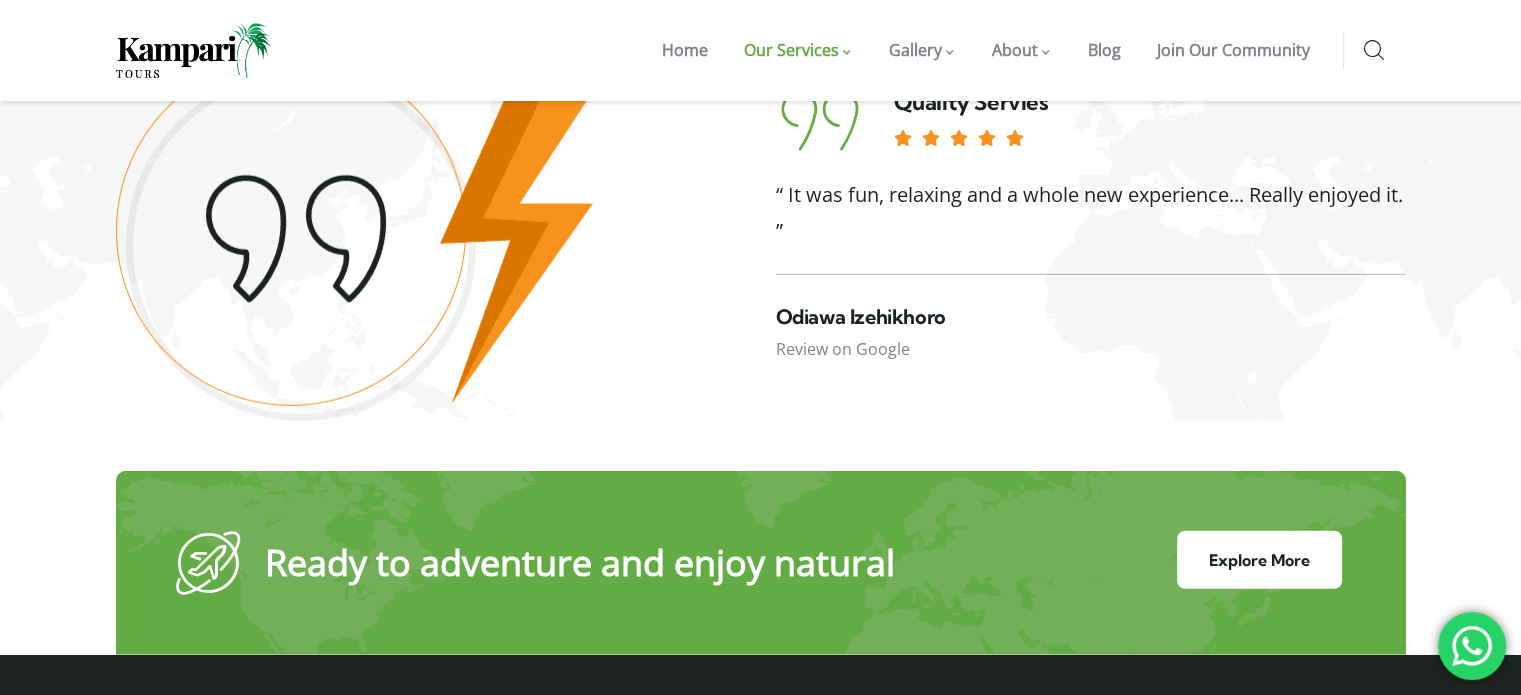 scroll, scrollTop: 5232, scrollLeft: 0, axis: vertical 